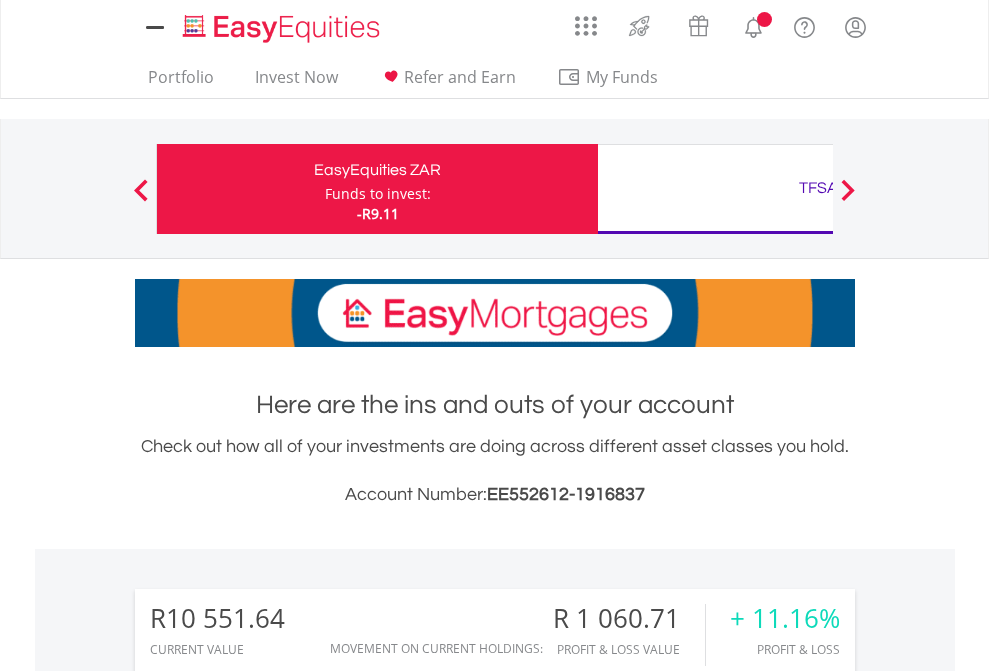 scroll, scrollTop: 0, scrollLeft: 0, axis: both 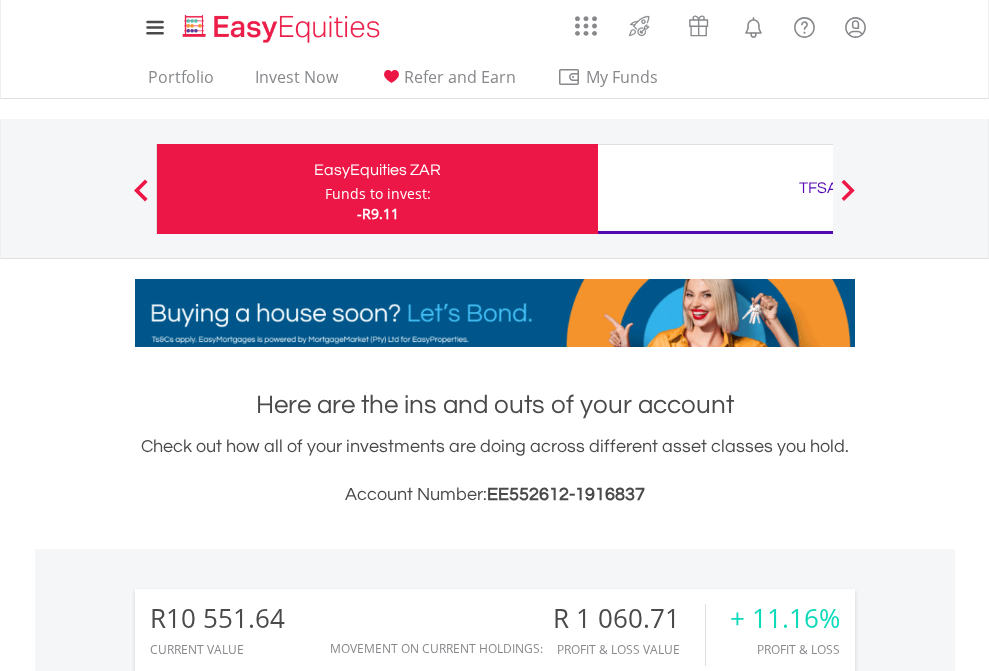 click on "Funds to invest:" at bounding box center (378, 194) 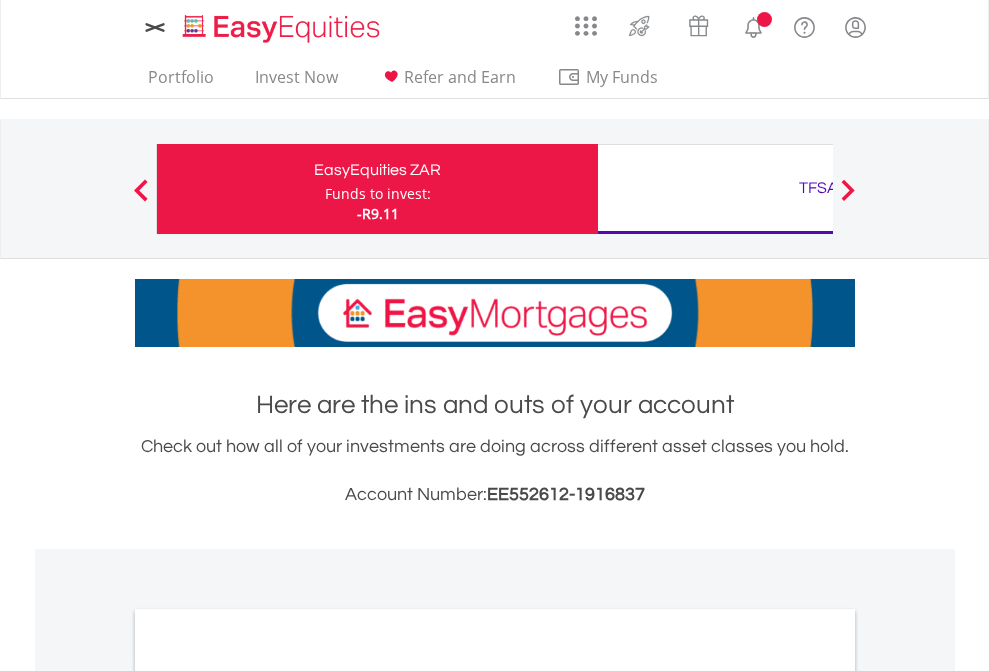 scroll, scrollTop: 0, scrollLeft: 0, axis: both 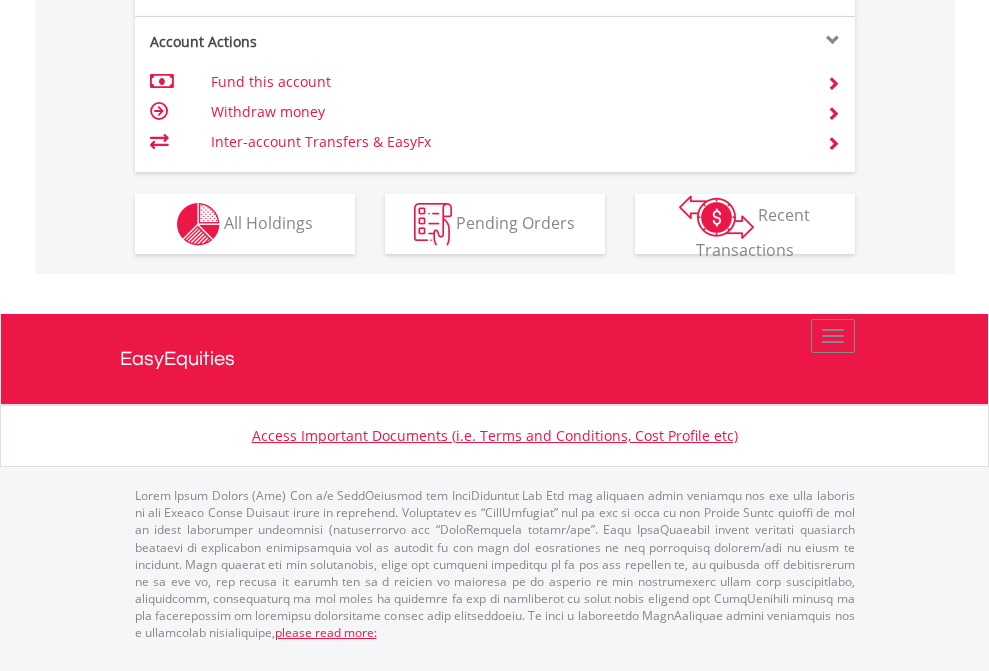 click on "Investment types" at bounding box center (706, -337) 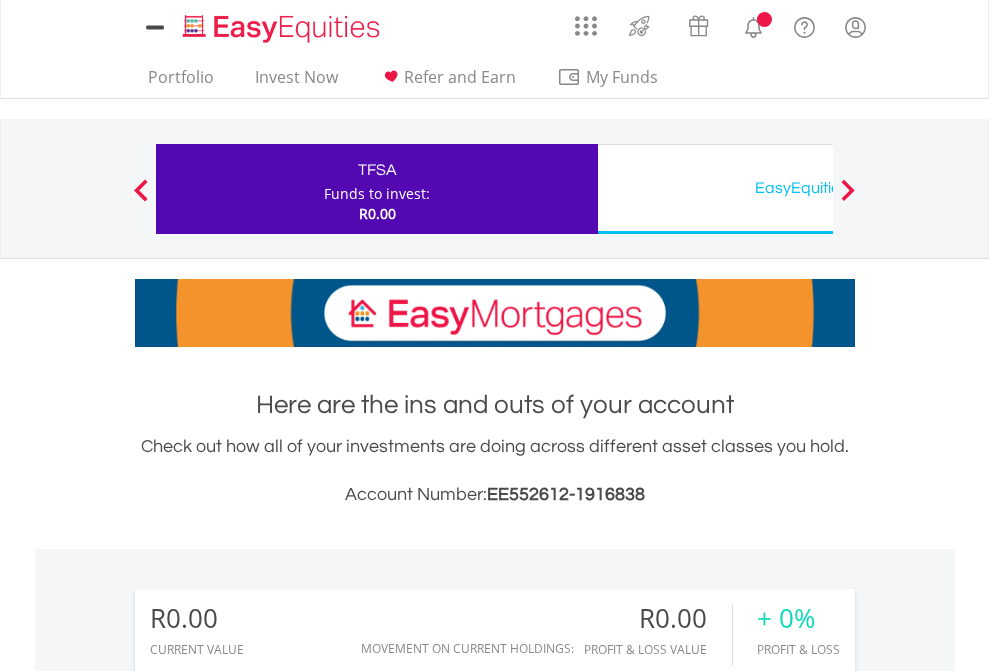 scroll, scrollTop: 0, scrollLeft: 0, axis: both 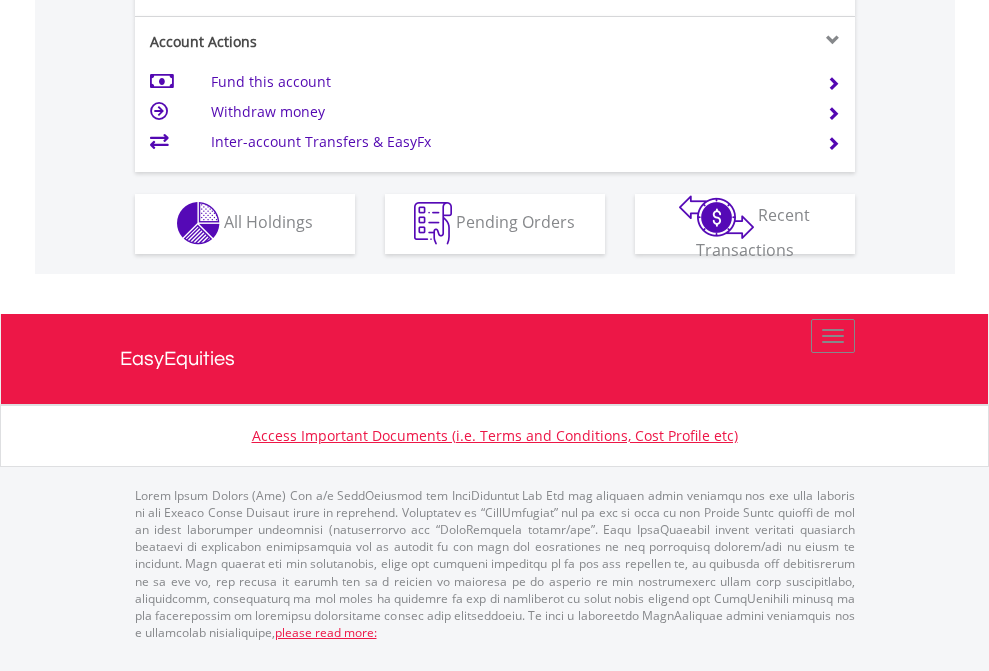 click on "Investment types" at bounding box center [706, -353] 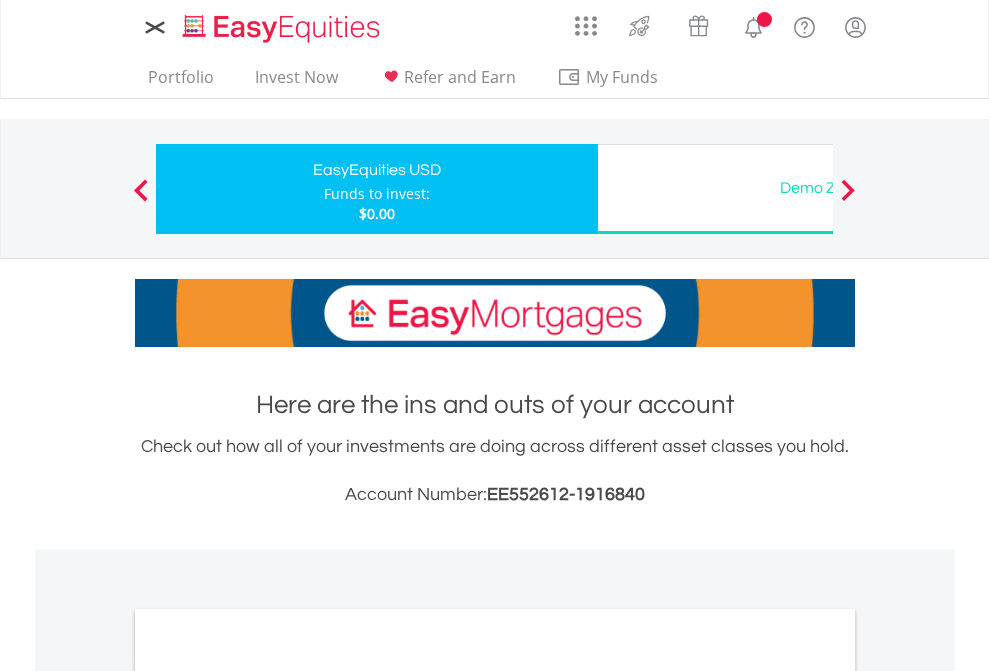 scroll, scrollTop: 0, scrollLeft: 0, axis: both 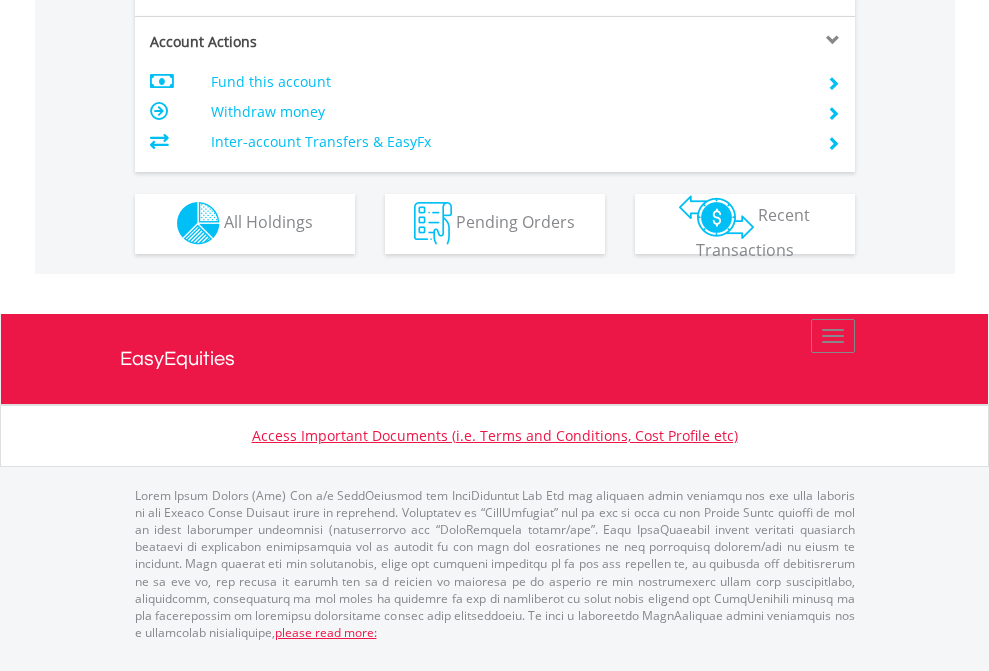 click on "Investment types" at bounding box center (706, -353) 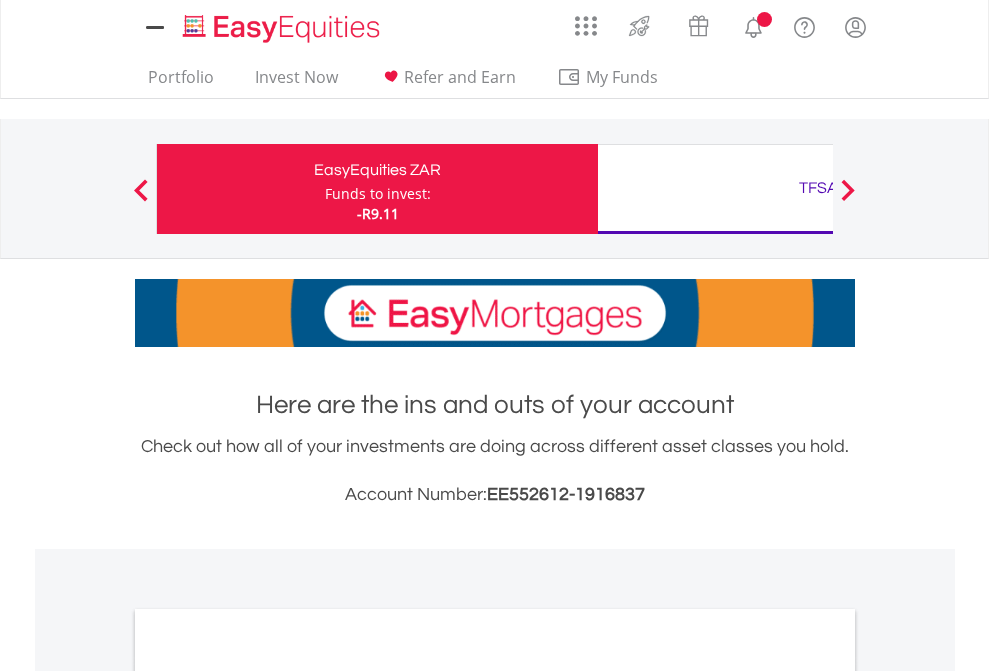 scroll, scrollTop: 0, scrollLeft: 0, axis: both 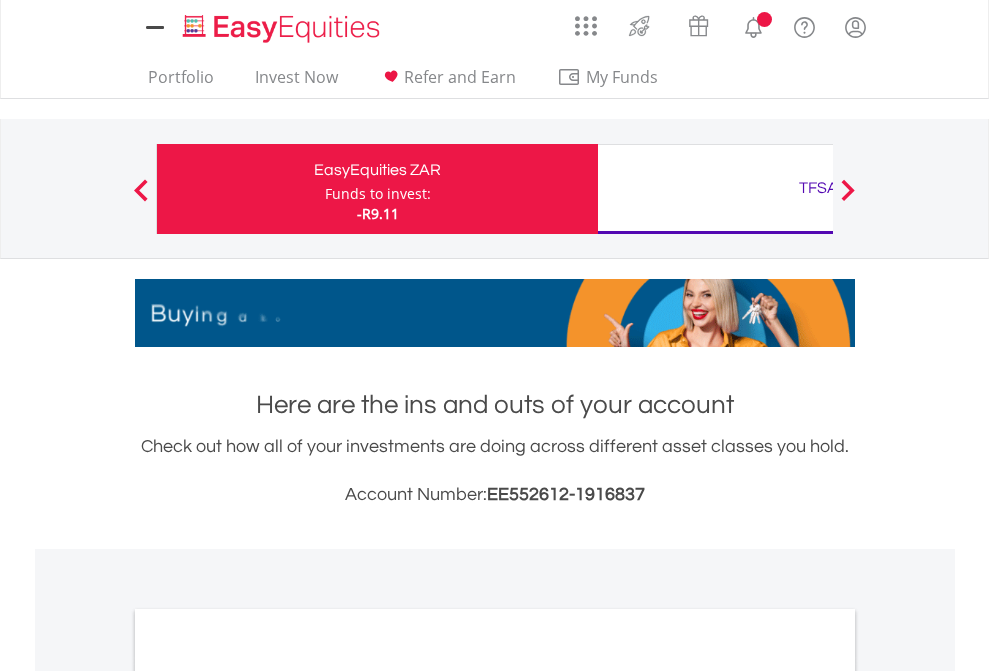 click on "All Holdings" at bounding box center [268, 1096] 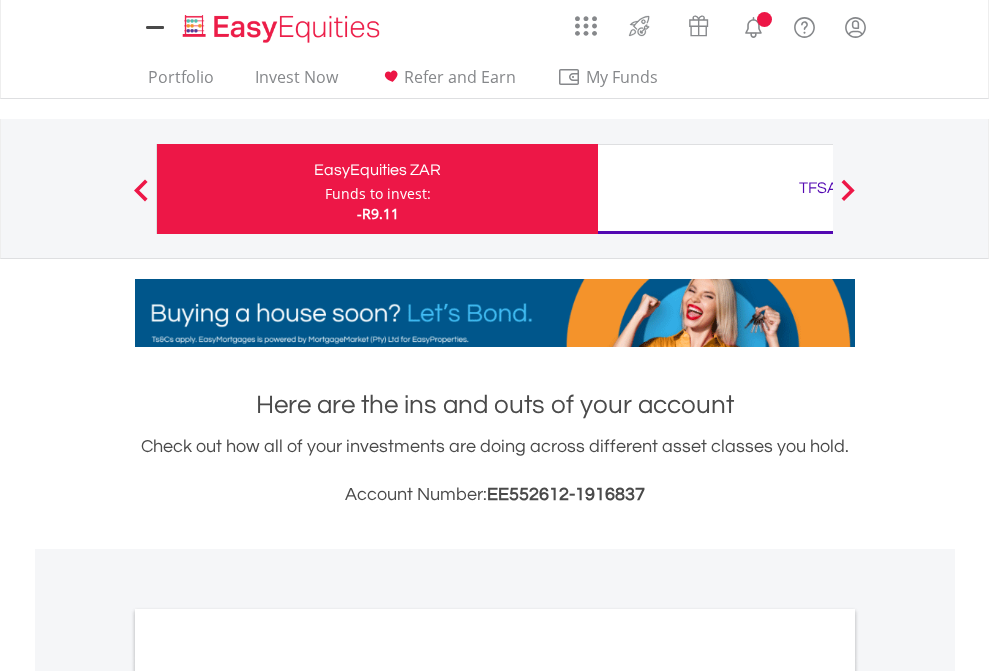 scroll, scrollTop: 1202, scrollLeft: 0, axis: vertical 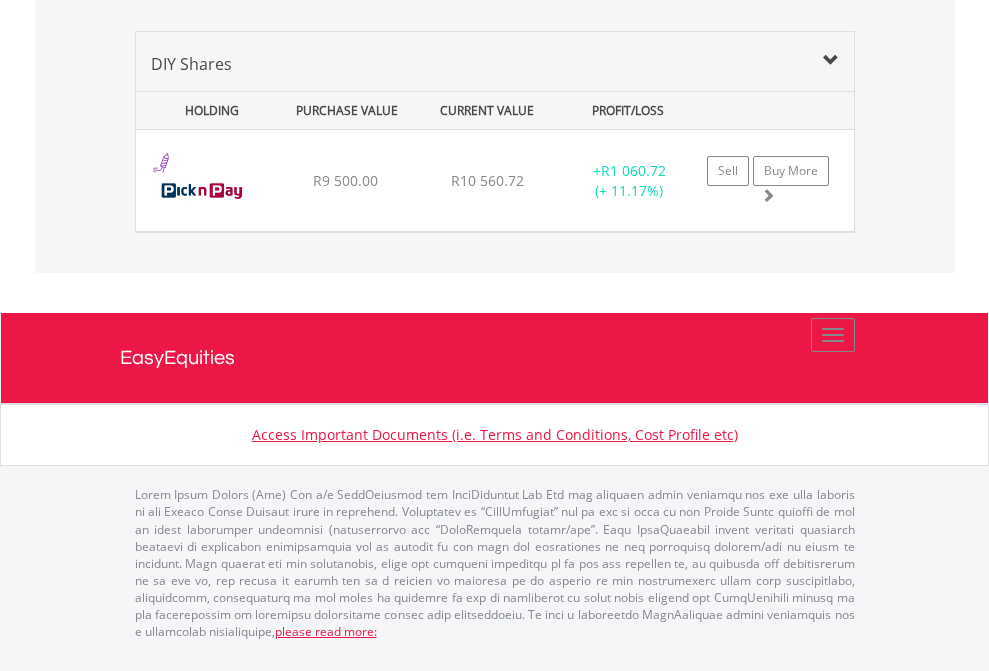 click on "TFSA" at bounding box center (818, -1419) 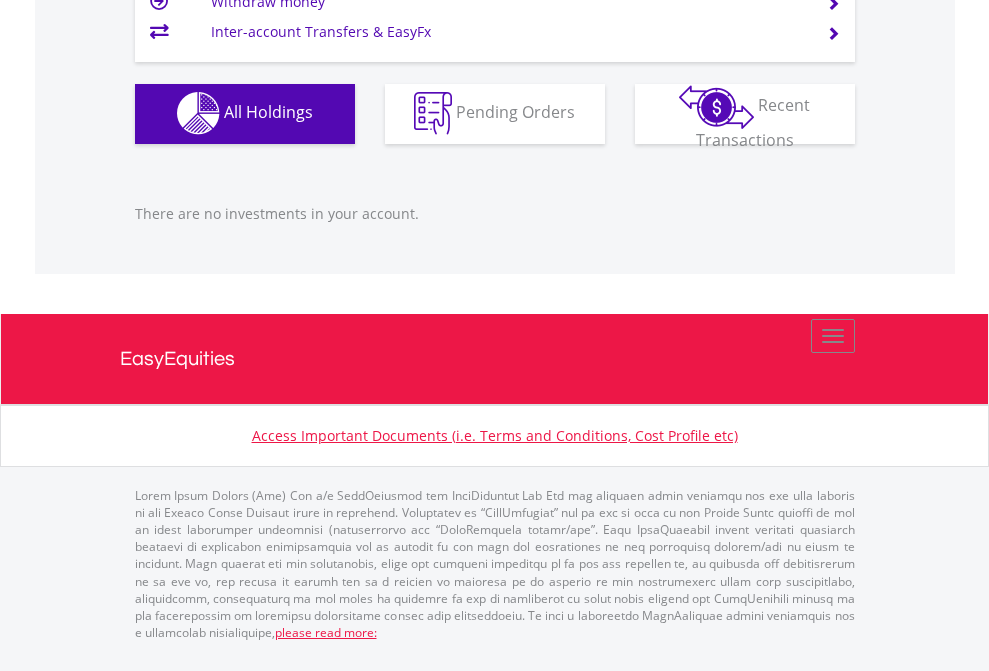 scroll, scrollTop: 1980, scrollLeft: 0, axis: vertical 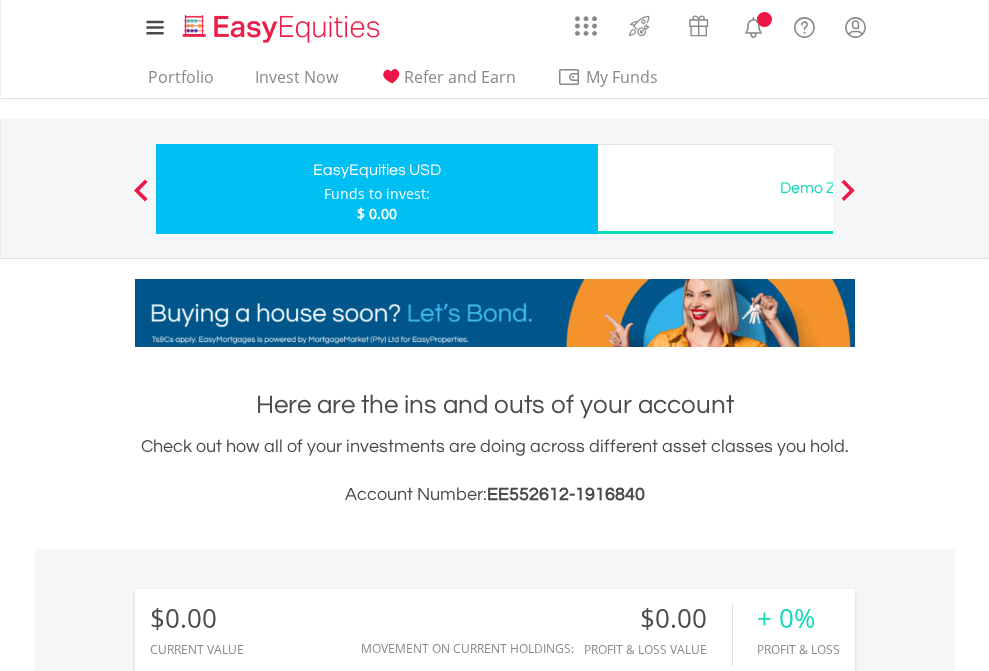 click on "All Holdings" at bounding box center (268, 1442) 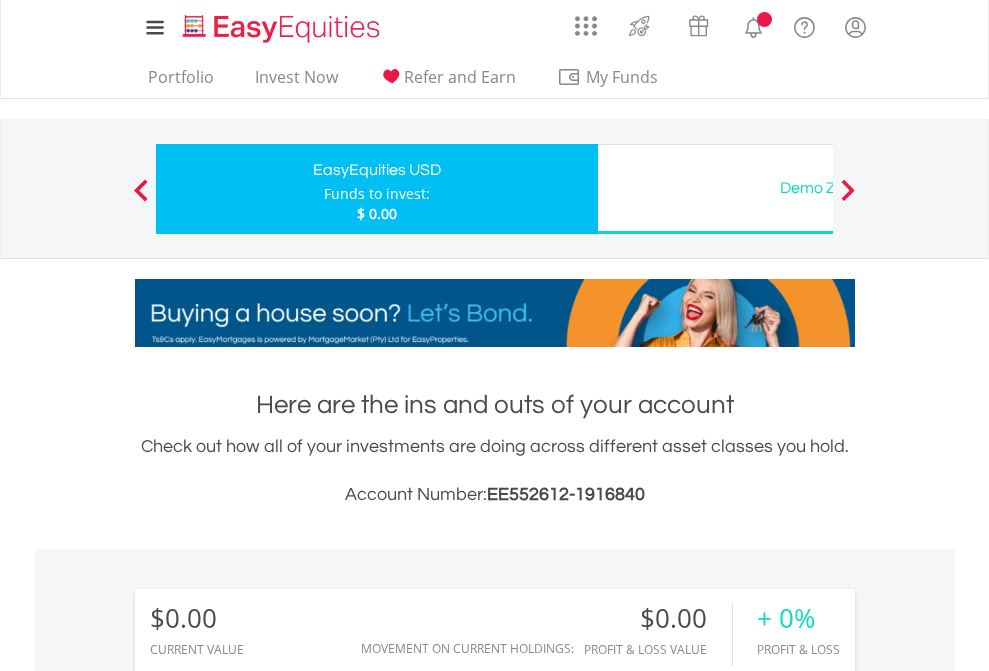 scroll, scrollTop: 999808, scrollLeft: 999687, axis: both 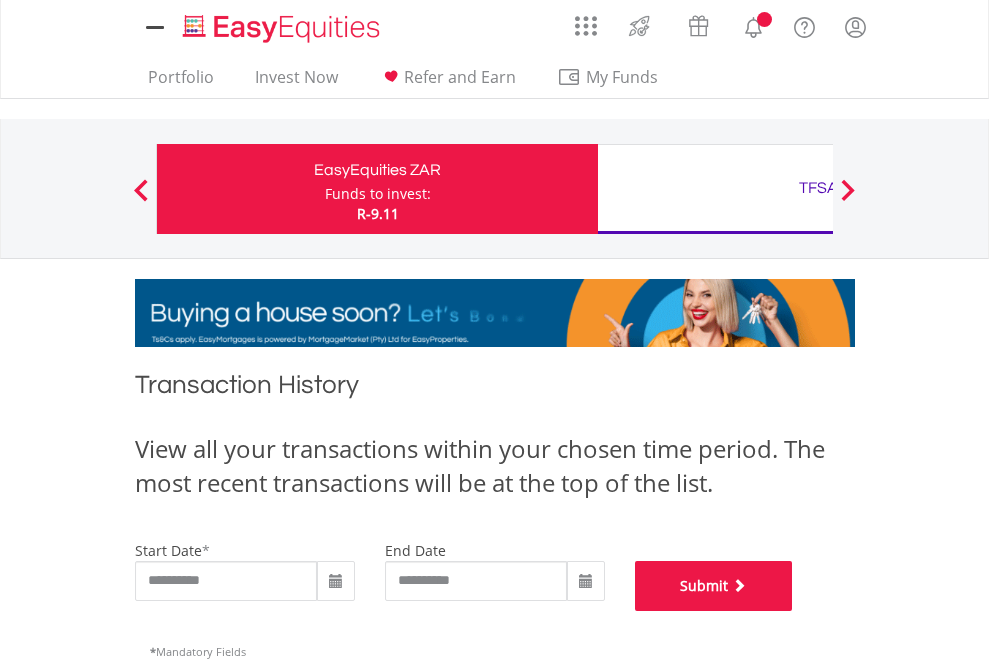 click on "Submit" at bounding box center [714, 586] 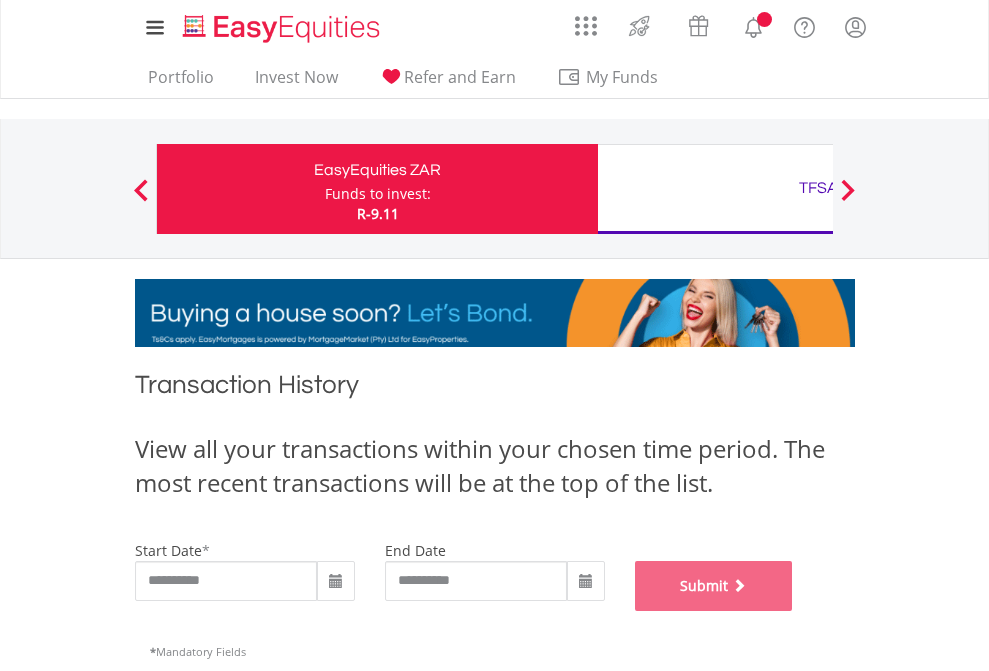 scroll, scrollTop: 811, scrollLeft: 0, axis: vertical 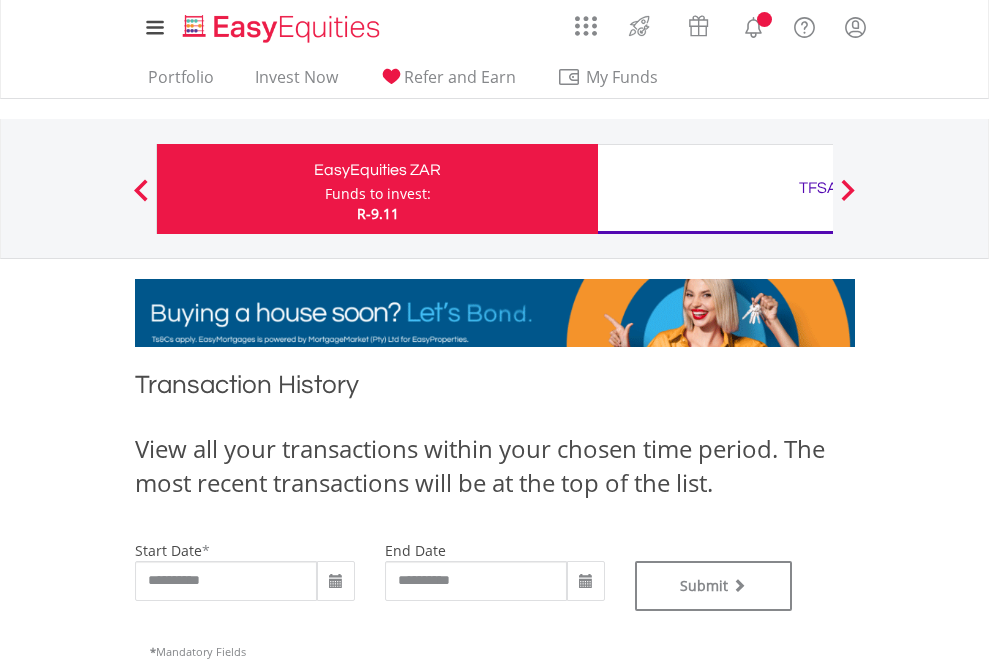 click on "TFSA" at bounding box center (818, 188) 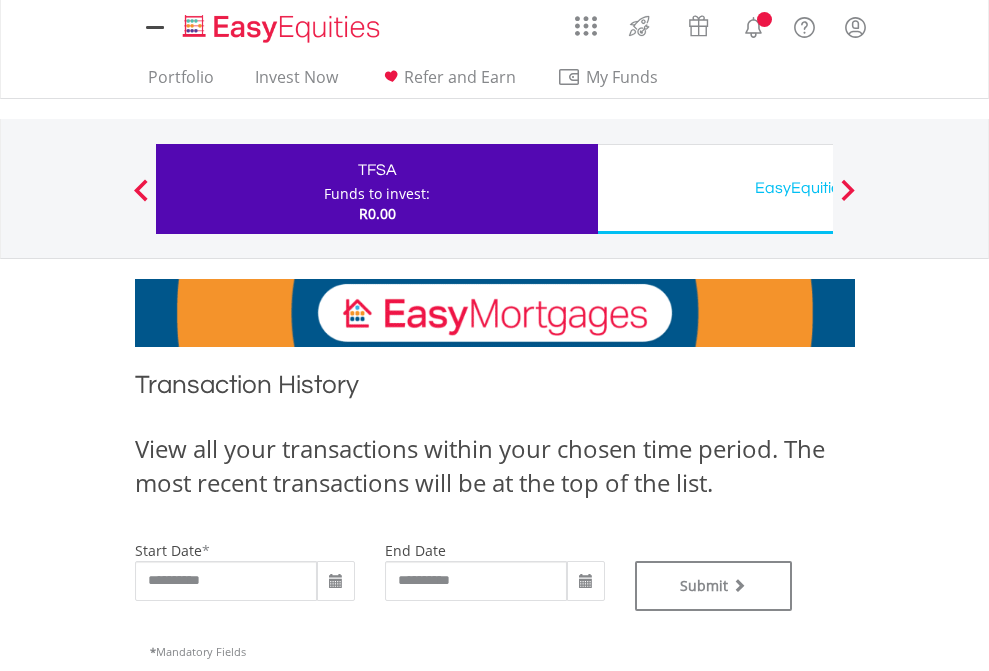 scroll, scrollTop: 0, scrollLeft: 0, axis: both 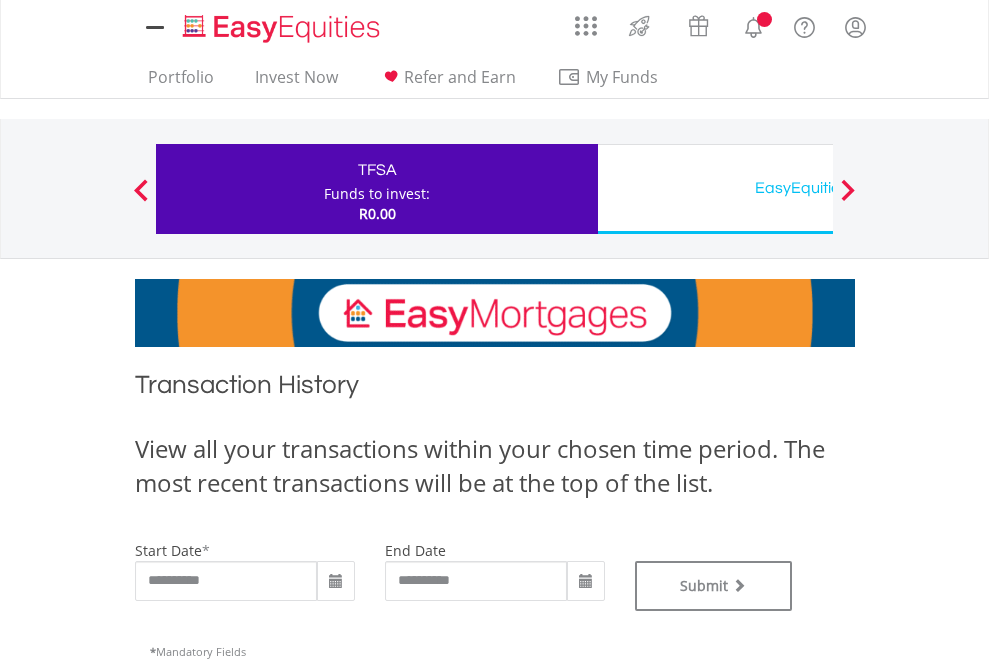 type on "**********" 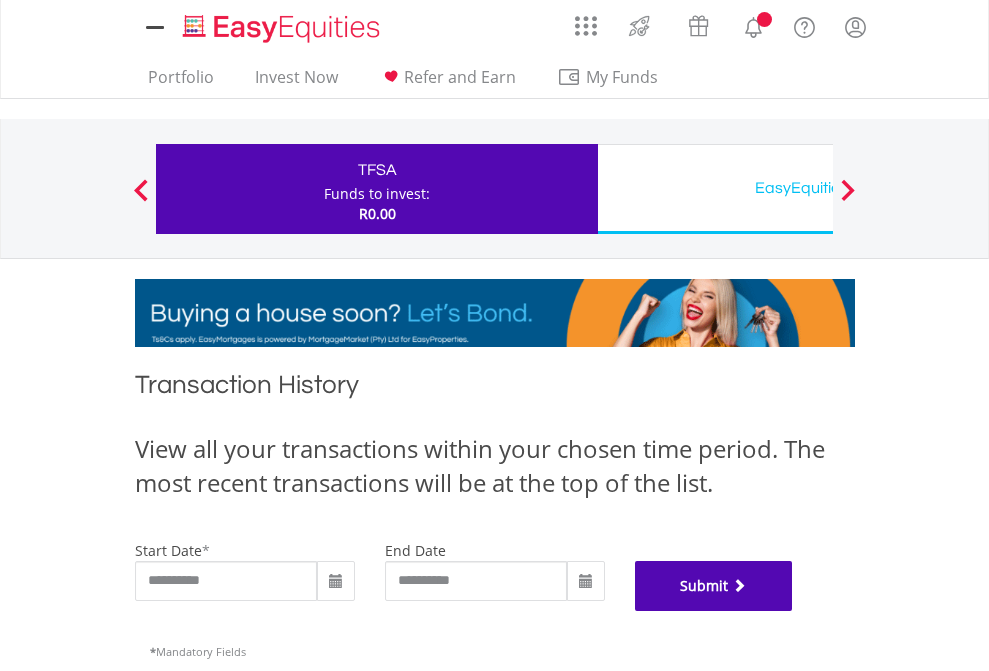 click on "Submit" at bounding box center (714, 586) 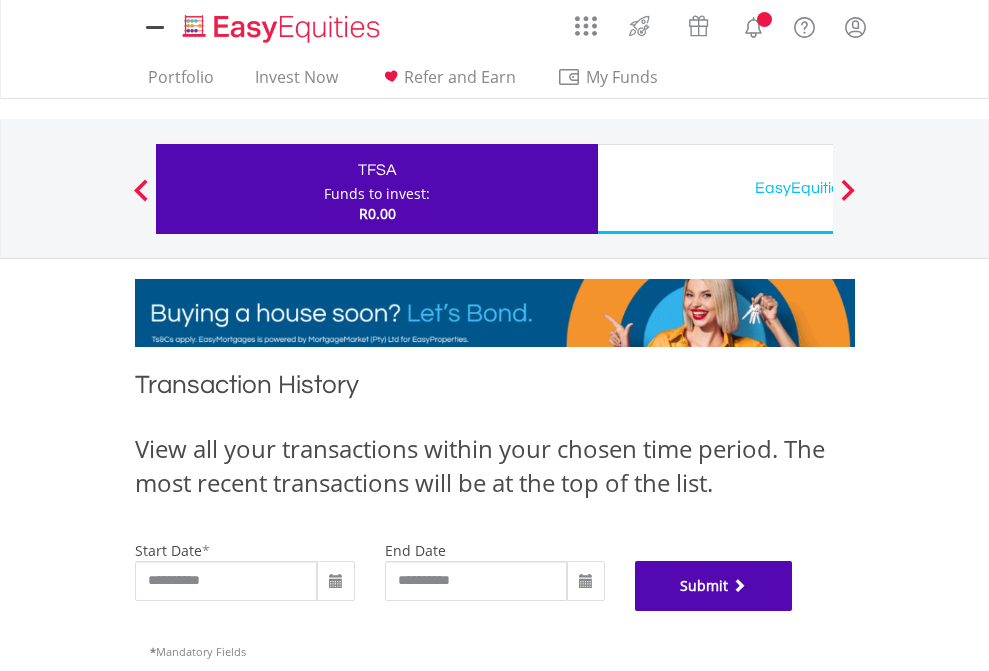 scroll, scrollTop: 811, scrollLeft: 0, axis: vertical 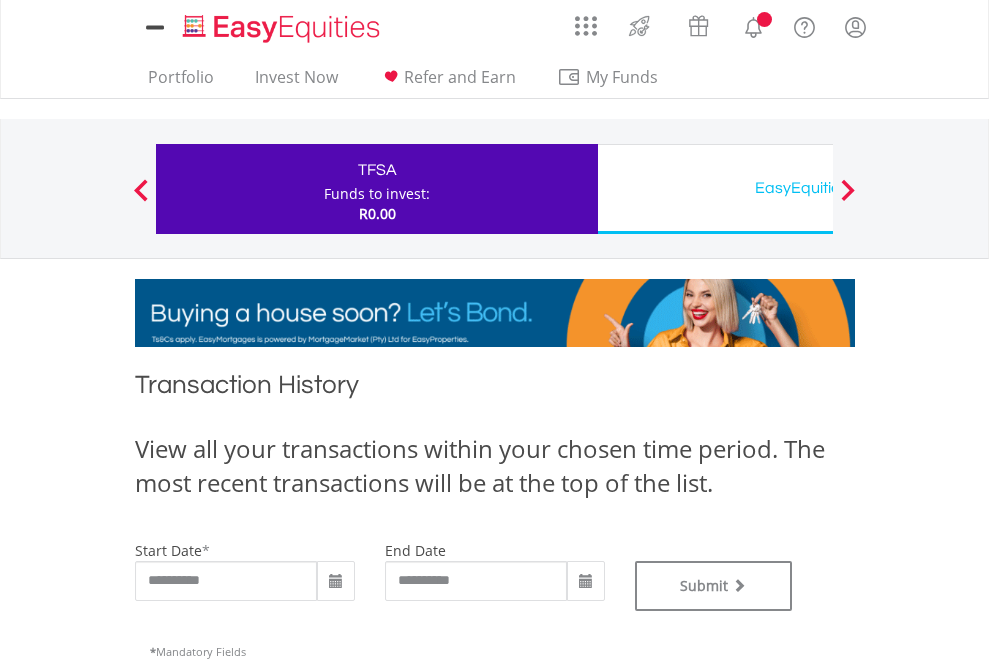 click on "EasyEquities USD" at bounding box center [818, 188] 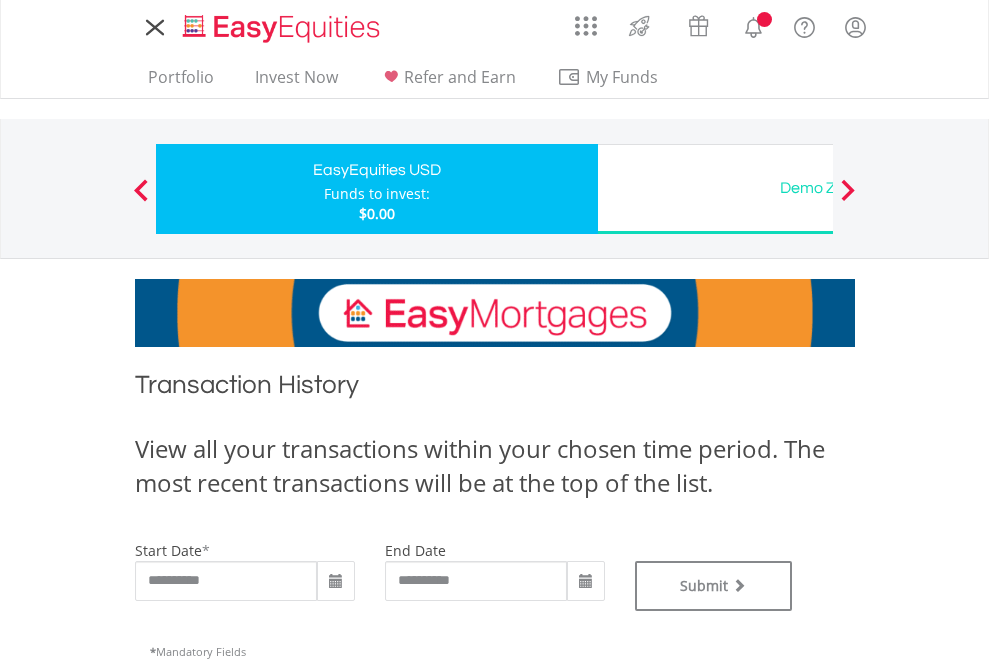 scroll, scrollTop: 0, scrollLeft: 0, axis: both 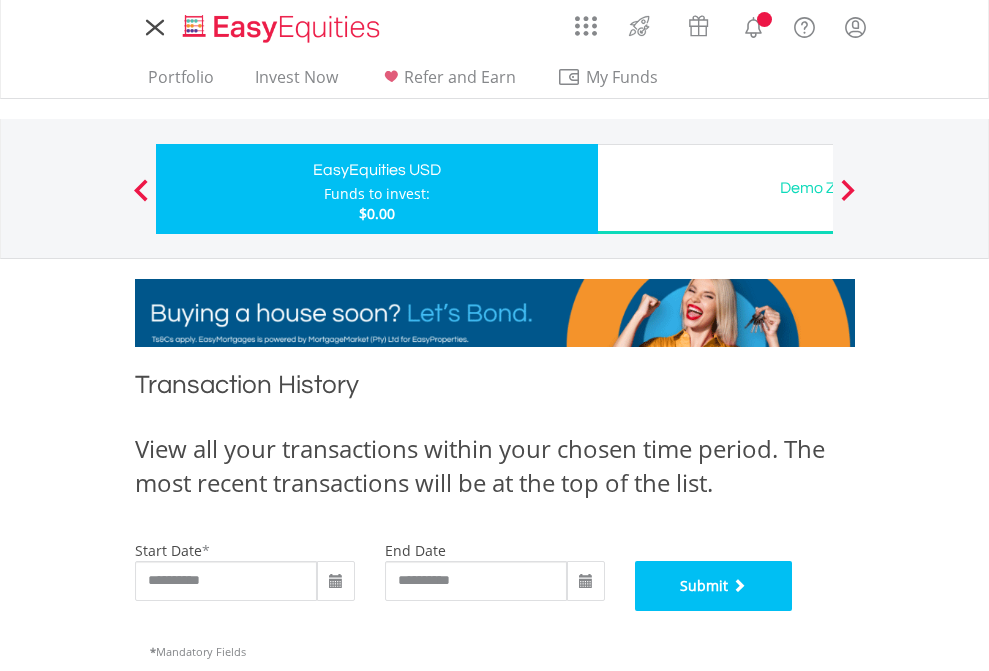 click on "Submit" at bounding box center [714, 586] 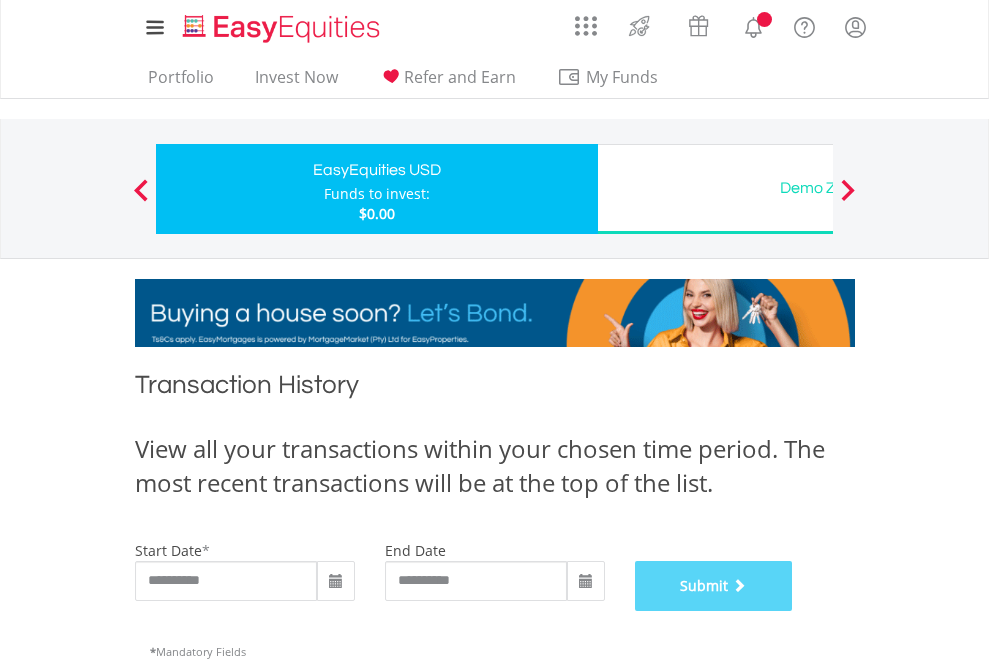 scroll, scrollTop: 811, scrollLeft: 0, axis: vertical 